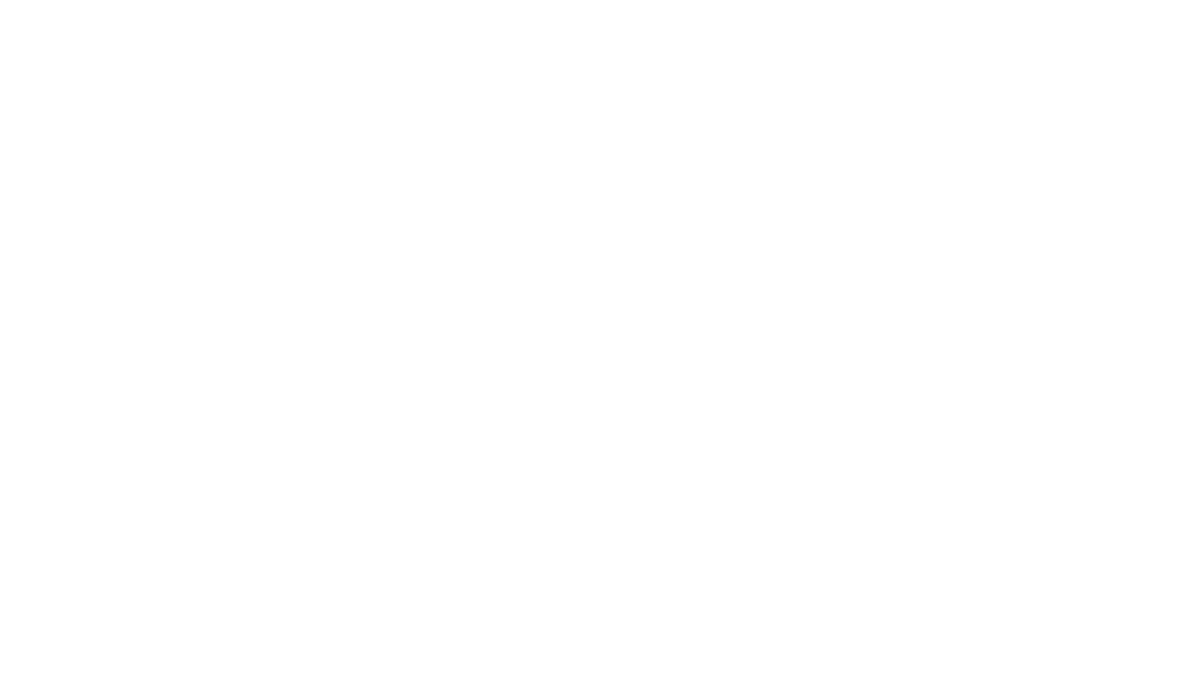 scroll, scrollTop: 0, scrollLeft: 0, axis: both 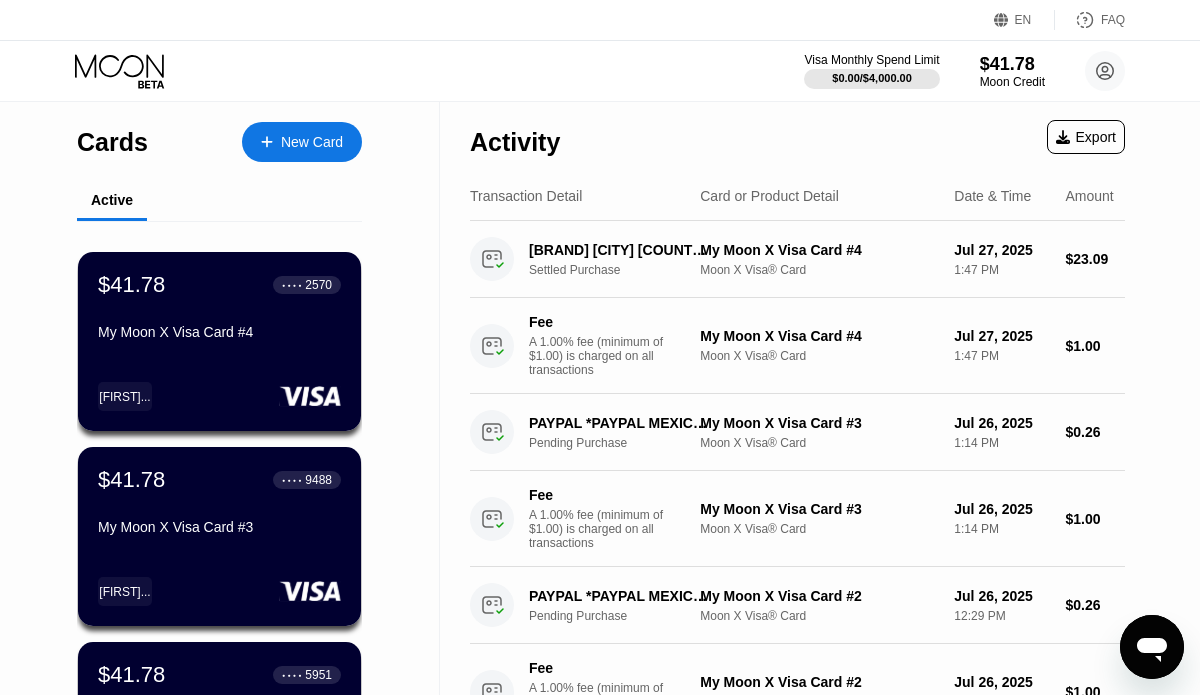 click on "New Card" at bounding box center [312, 142] 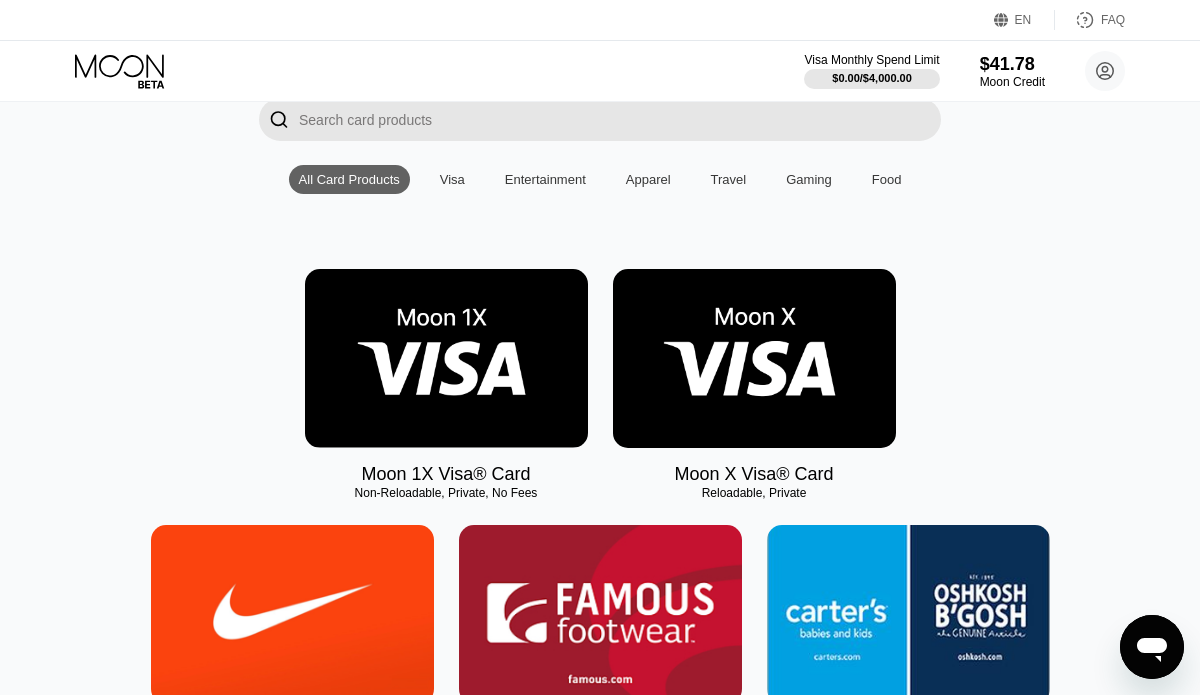 scroll, scrollTop: 0, scrollLeft: 0, axis: both 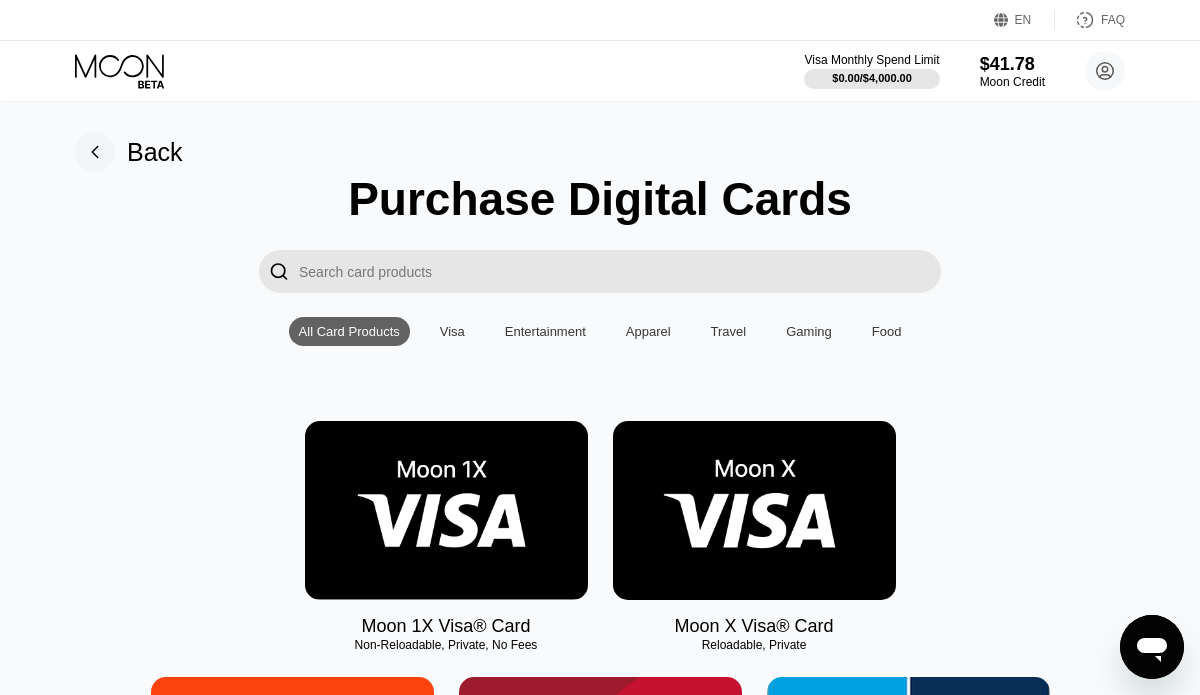 click at bounding box center (754, 510) 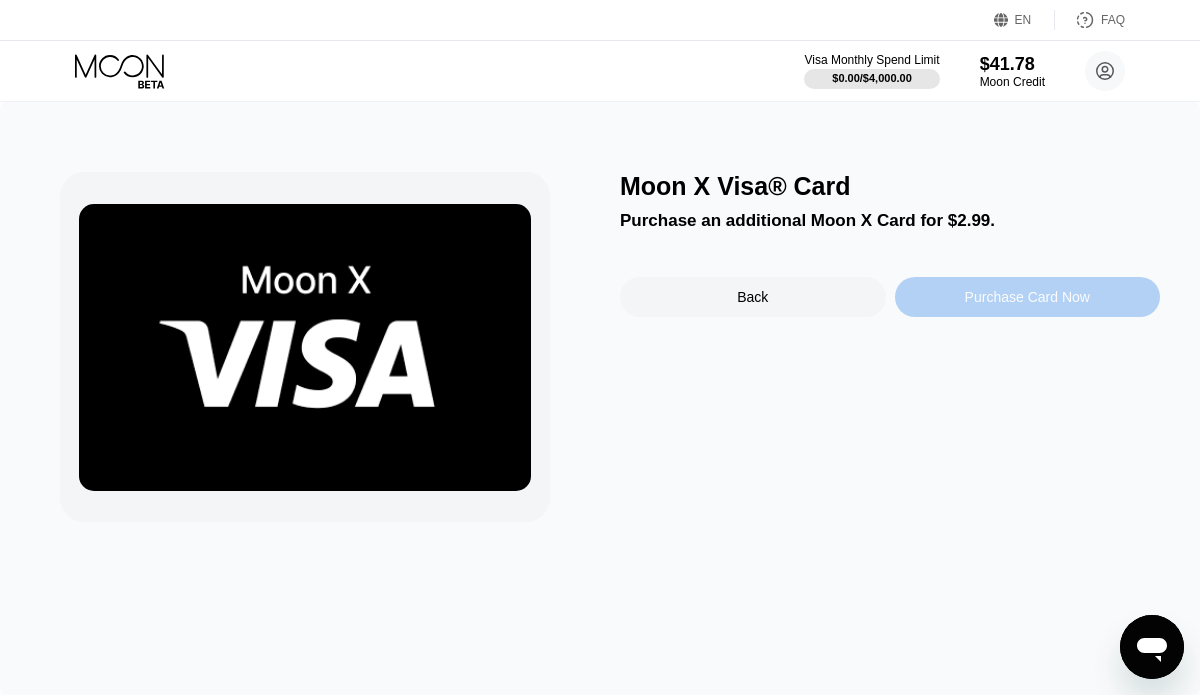 click on "Purchase Card Now" at bounding box center (1028, 297) 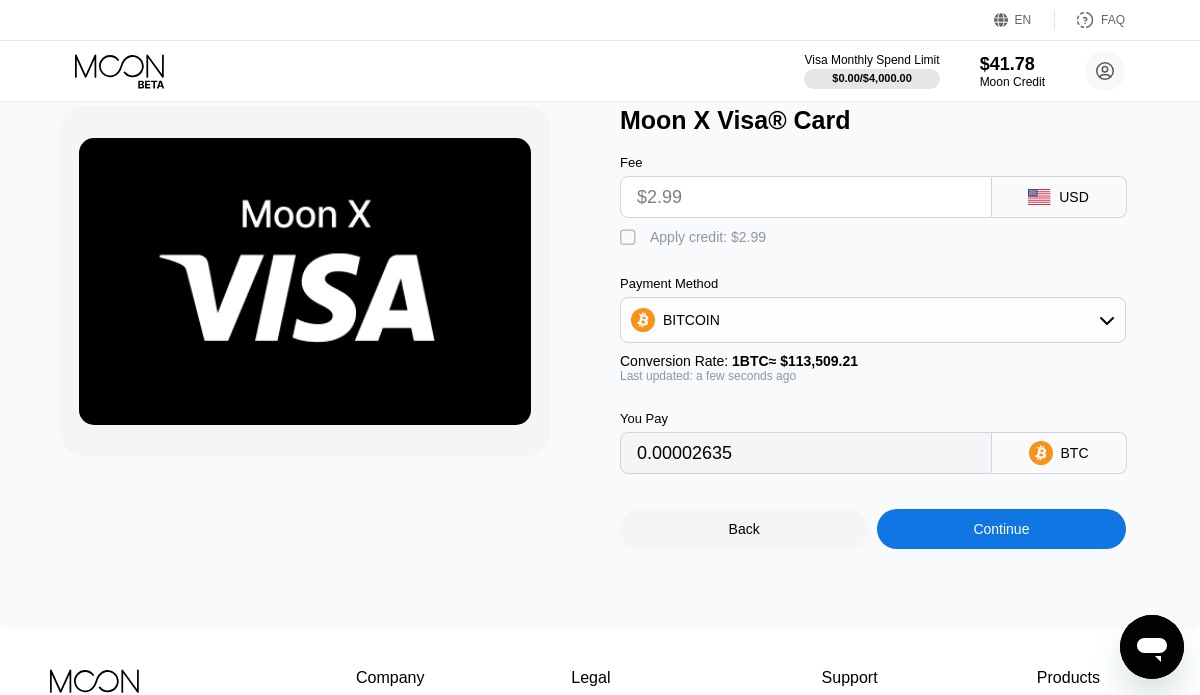 scroll, scrollTop: 76, scrollLeft: 0, axis: vertical 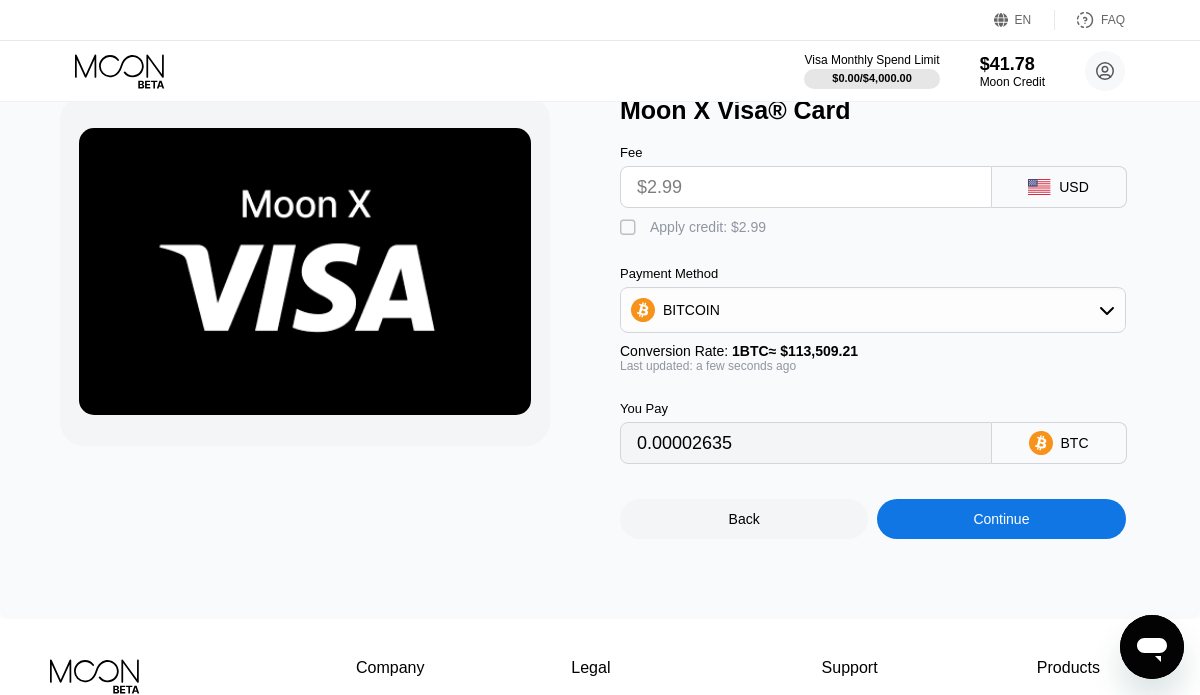 click on "" at bounding box center [630, 228] 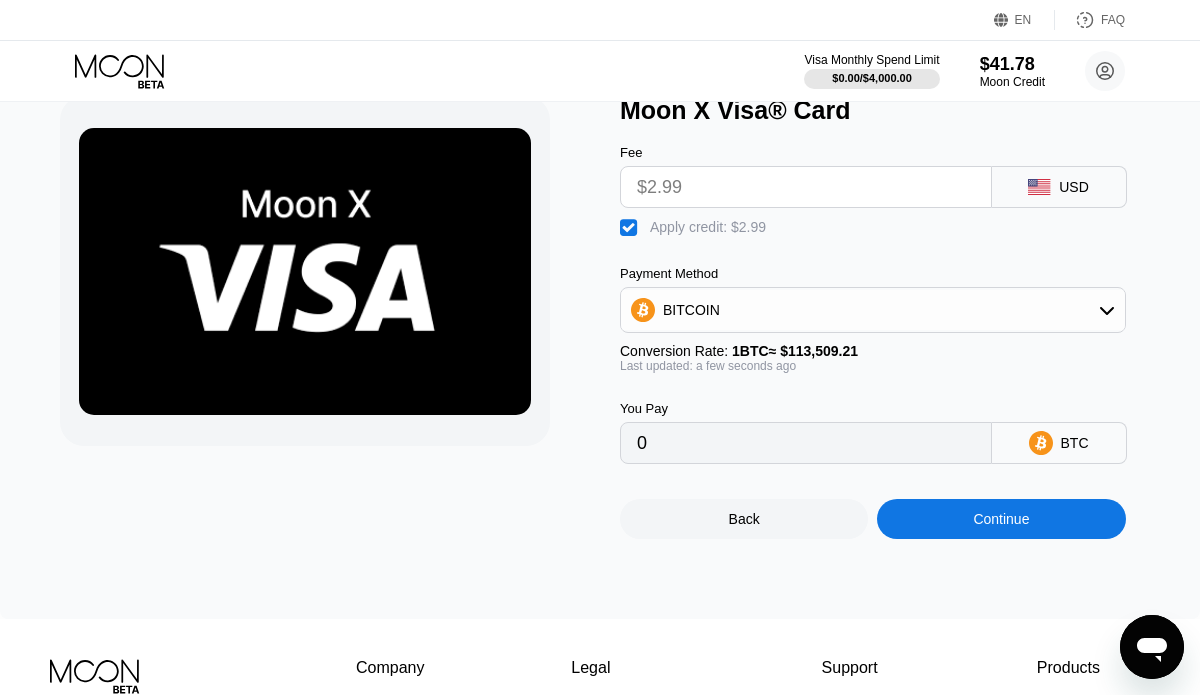 click on "Continue" at bounding box center [1001, 519] 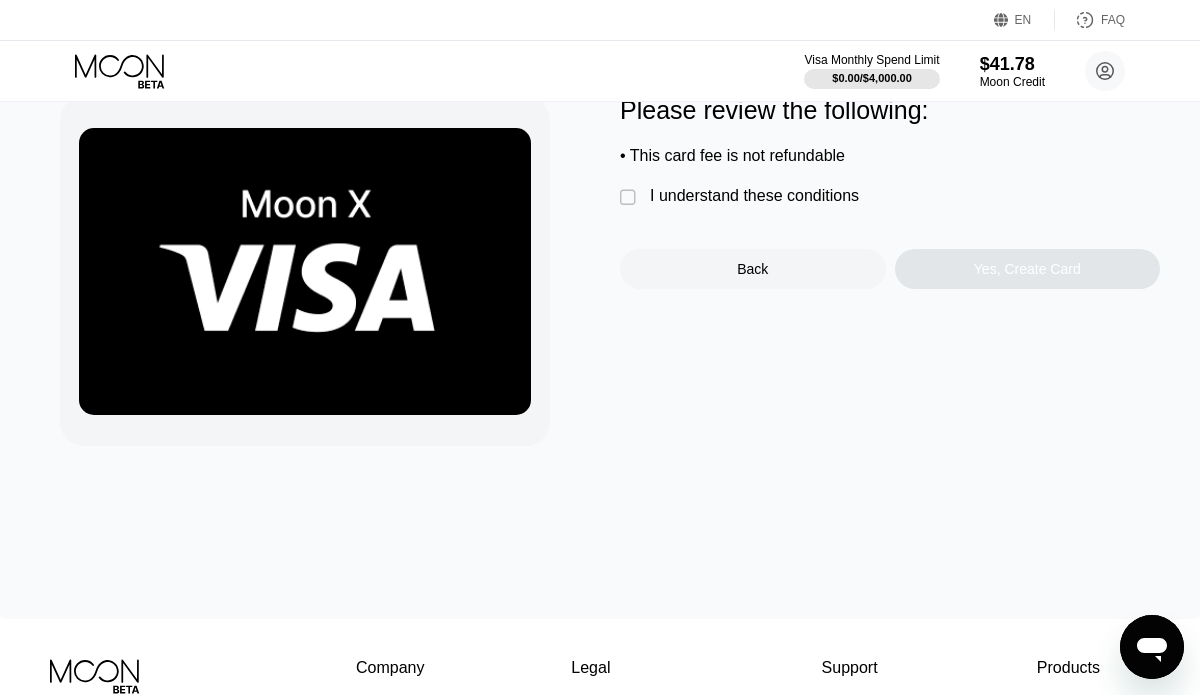 scroll, scrollTop: 0, scrollLeft: 0, axis: both 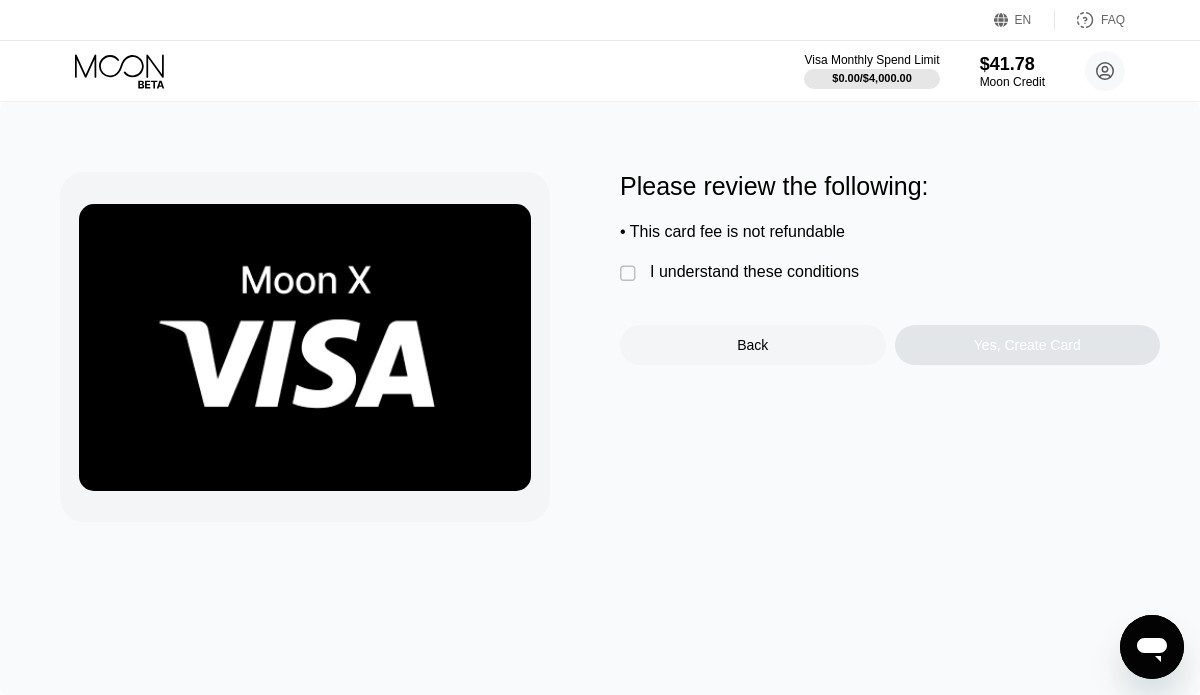 click on "I understand these conditions" at bounding box center [754, 272] 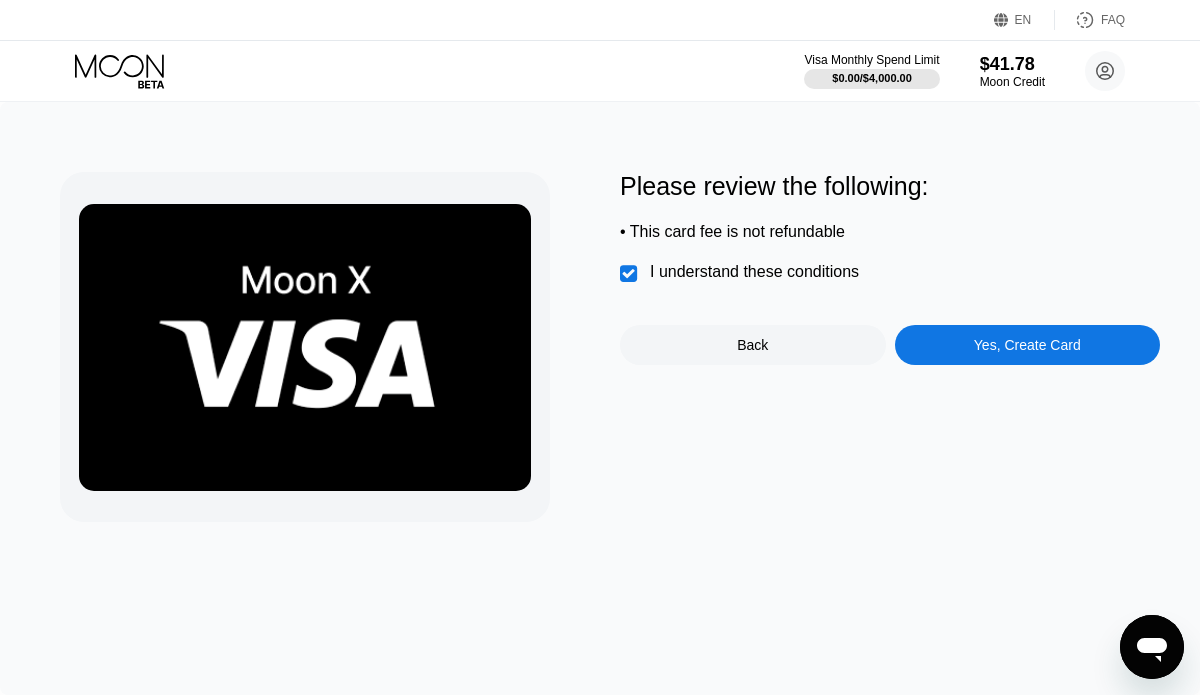 click on "Yes, Create Card" at bounding box center [1028, 345] 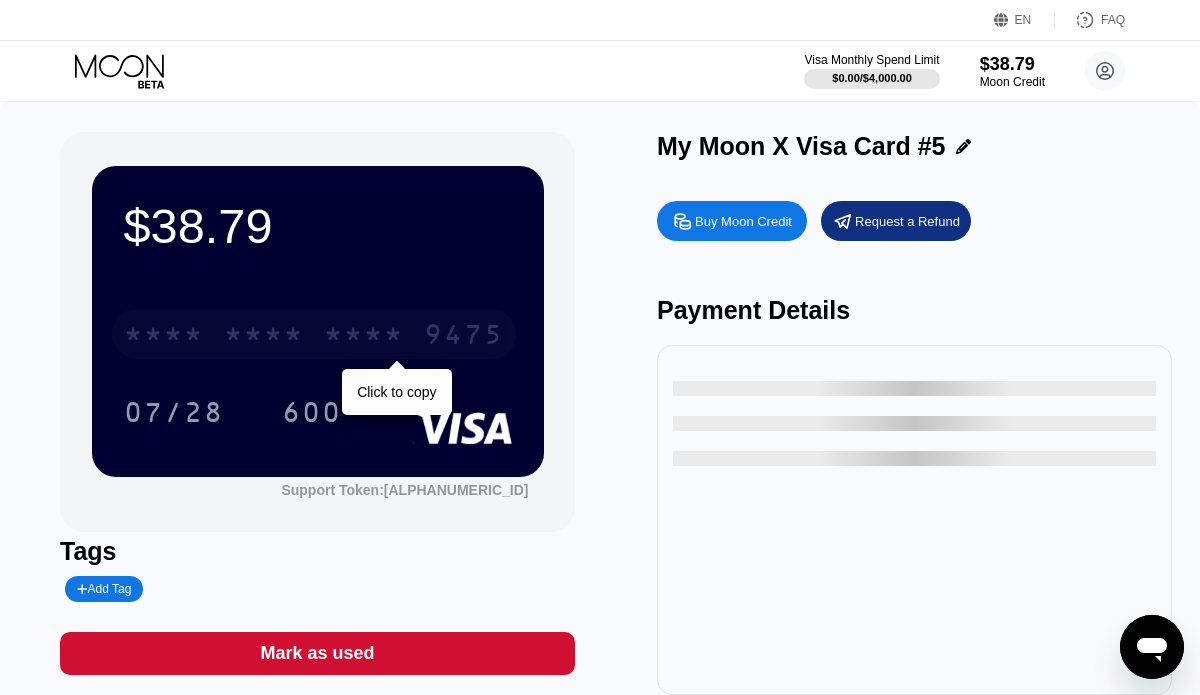 click on "* * * *" at bounding box center [364, 337] 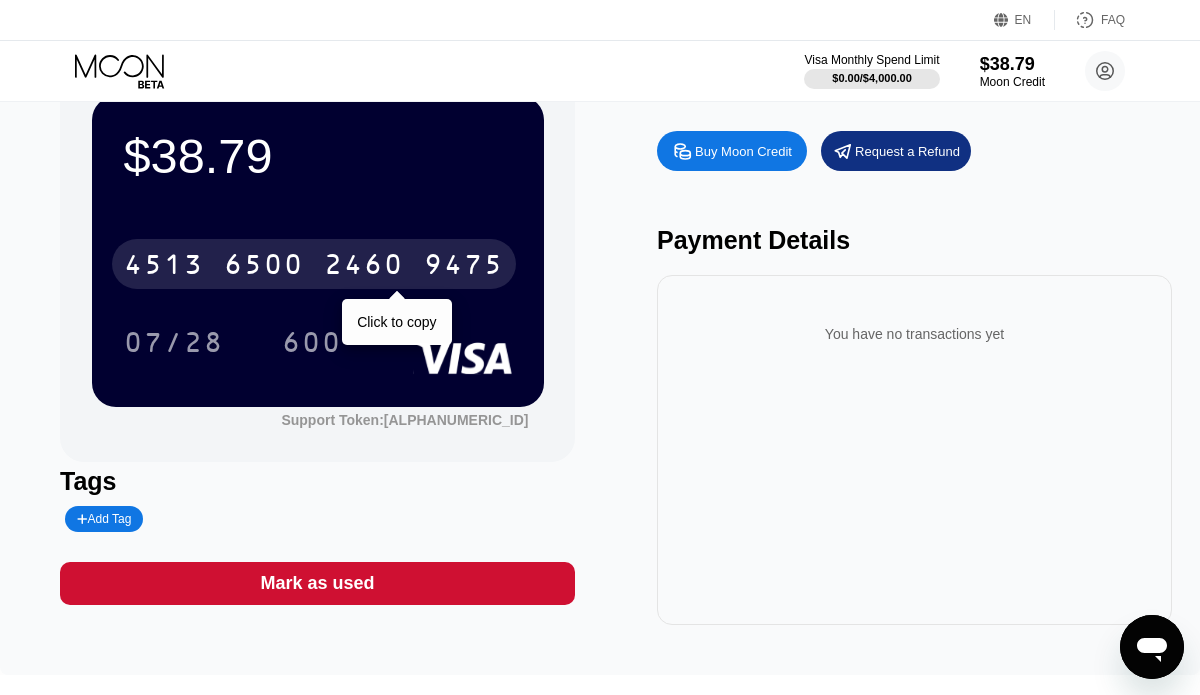 scroll, scrollTop: 0, scrollLeft: 0, axis: both 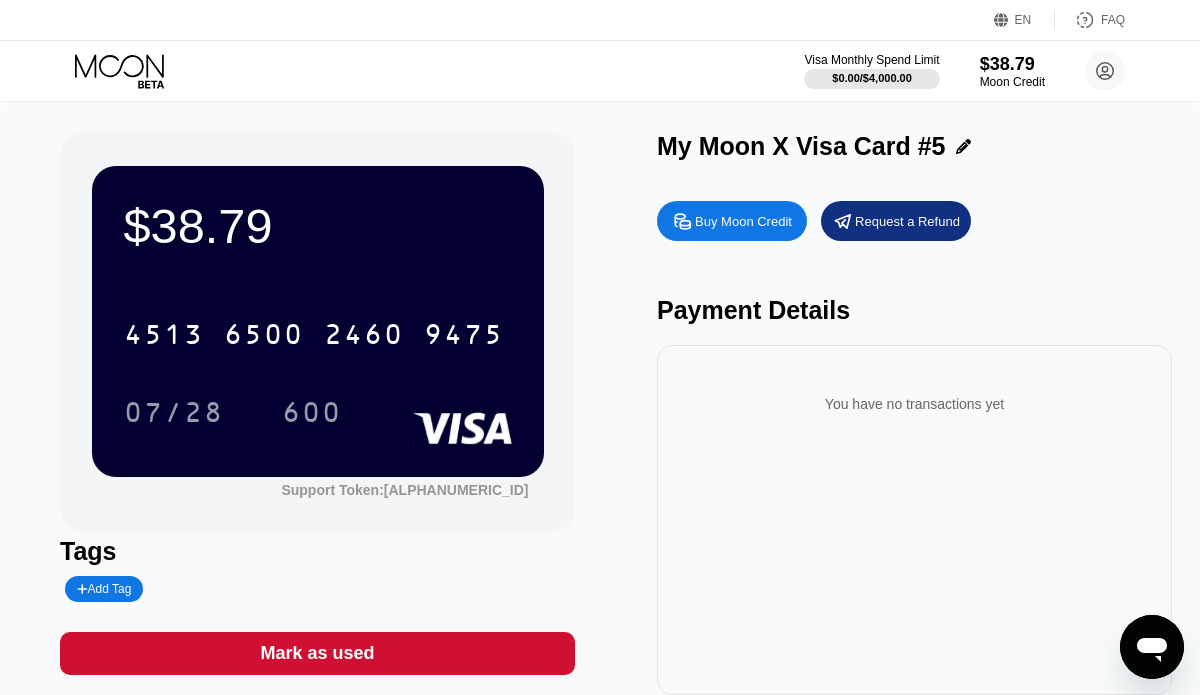 click on "Add Tag" at bounding box center [104, 589] 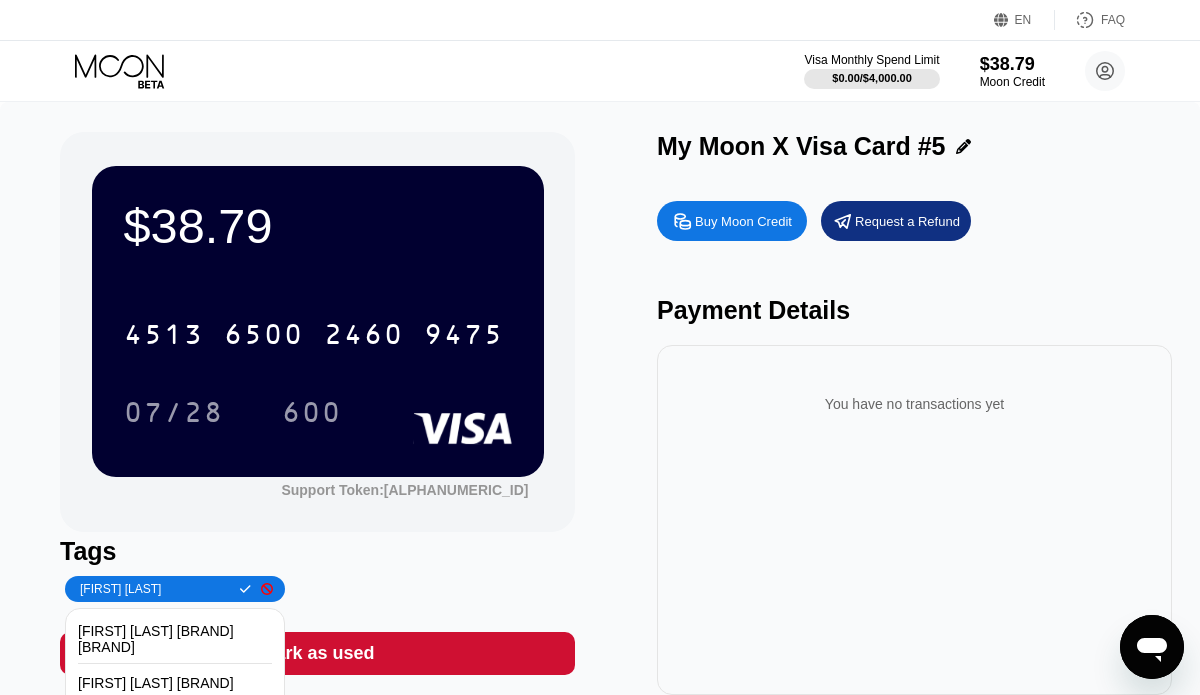type on "[FIRST] [LAST]" 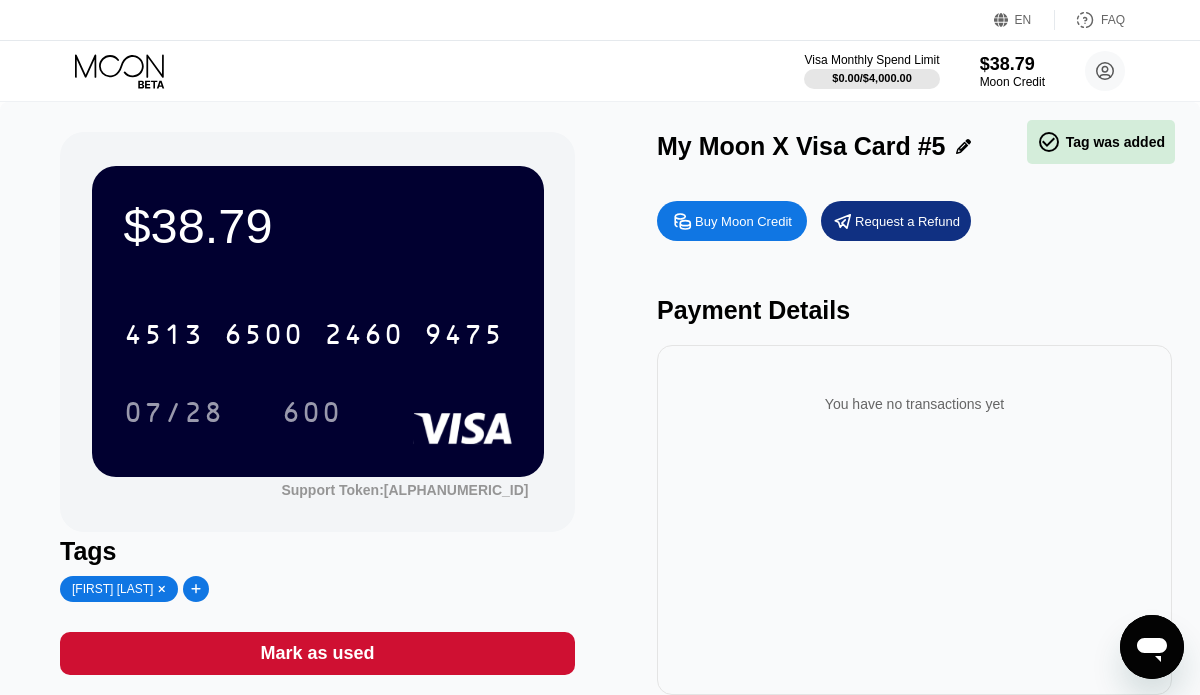 click 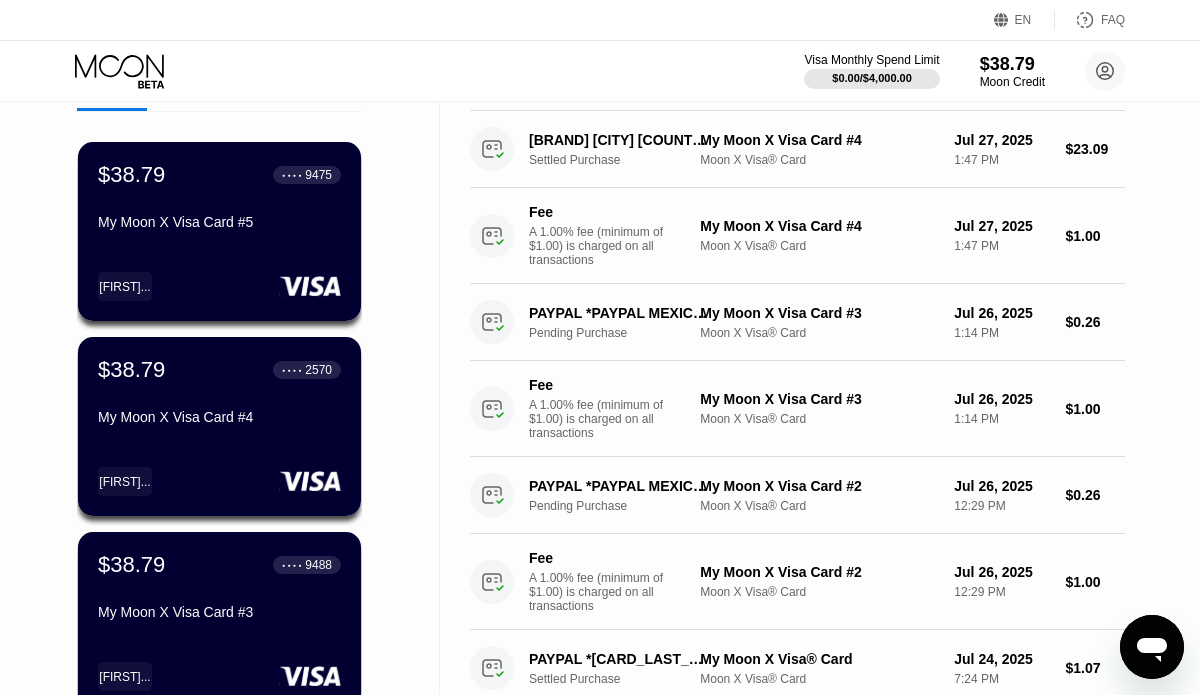 scroll, scrollTop: 108, scrollLeft: 0, axis: vertical 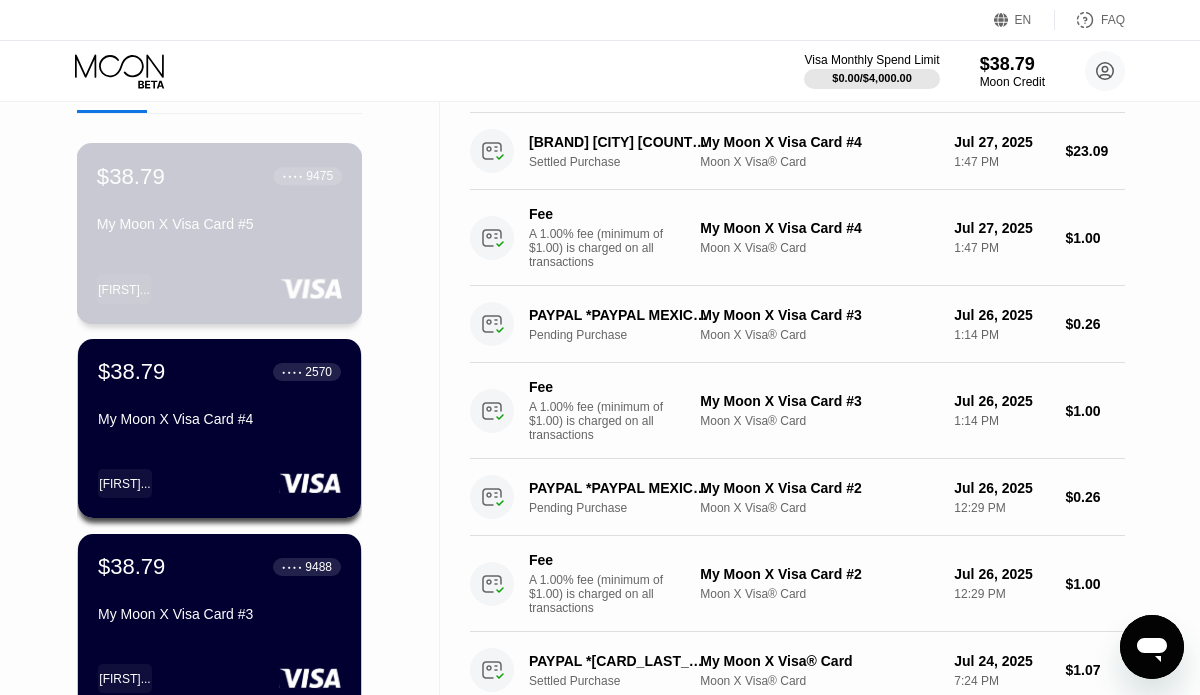 click on "My Moon X Visa Card #5" at bounding box center (219, 224) 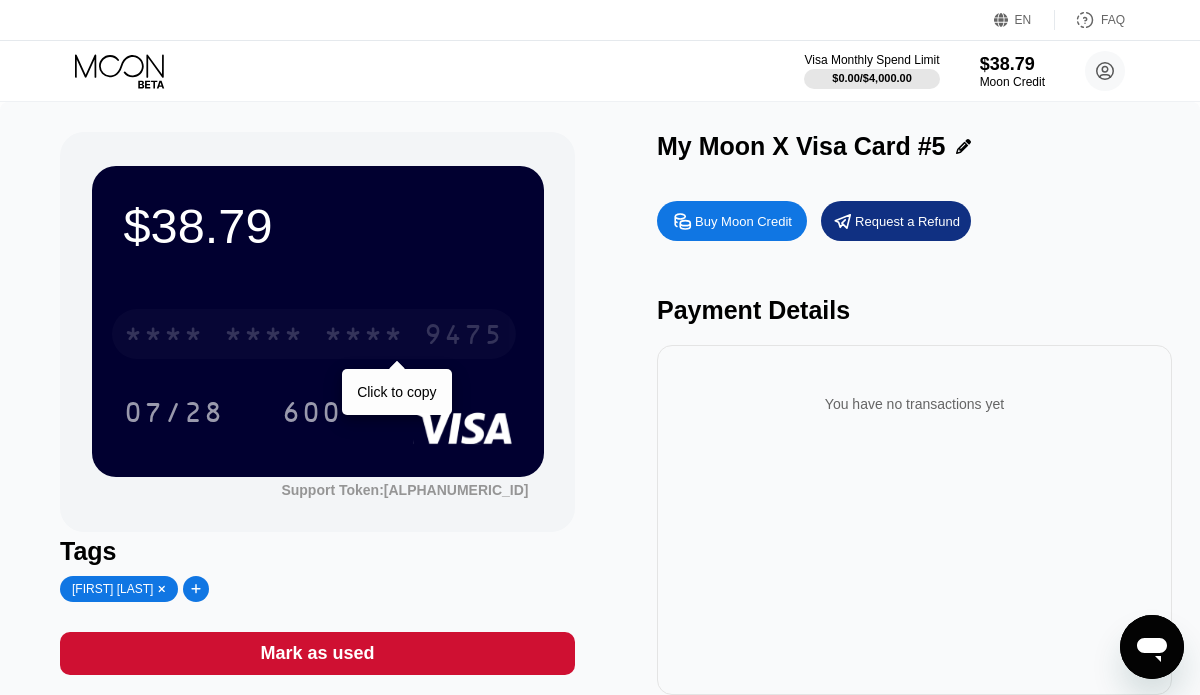 click on "* * * * * * * * * * * * [CARD_LAST_4]" at bounding box center (314, 334) 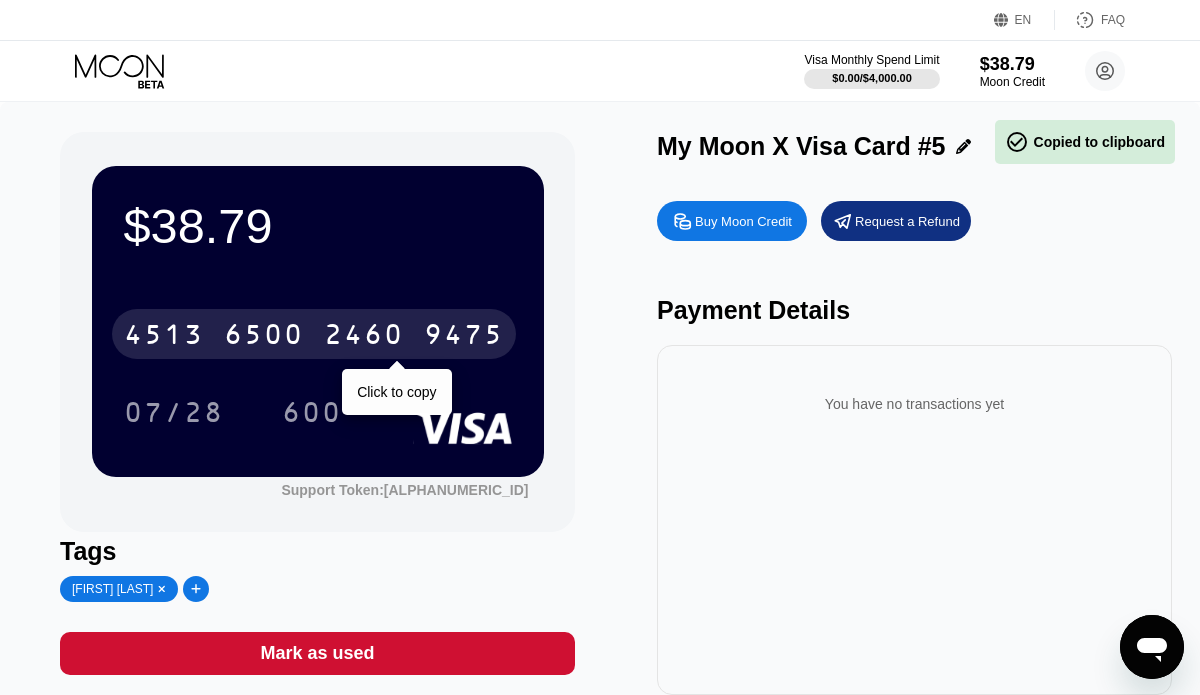 click on "9475" at bounding box center (464, 337) 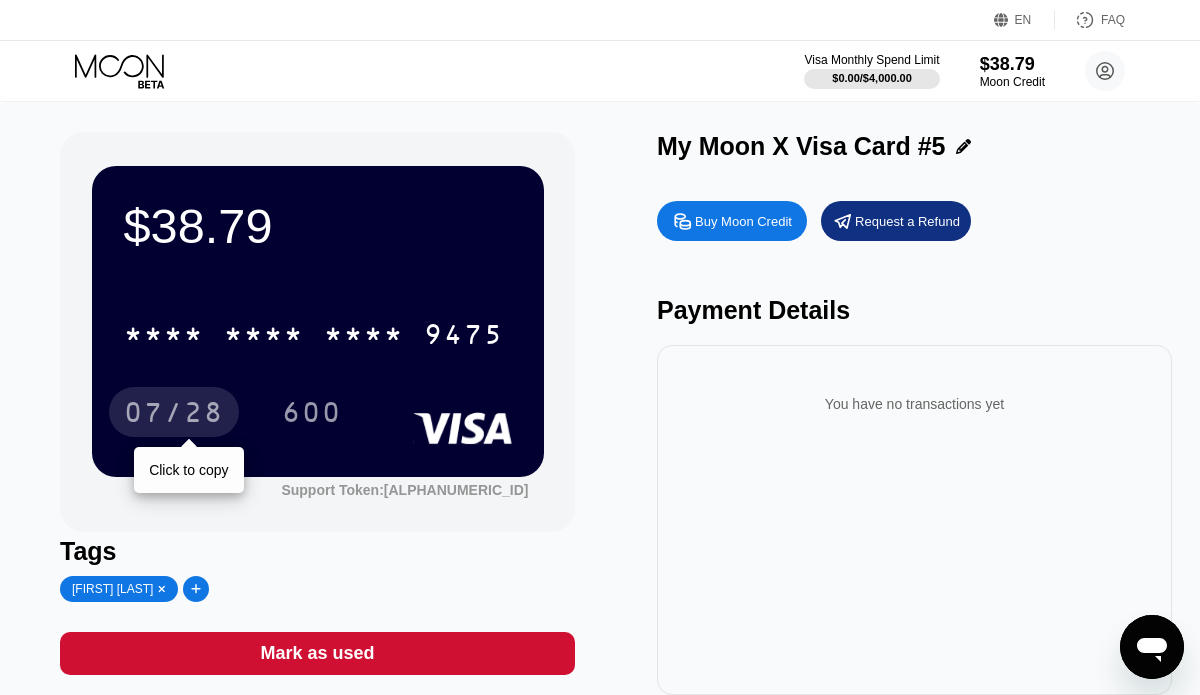 click on "07/28" at bounding box center [174, 415] 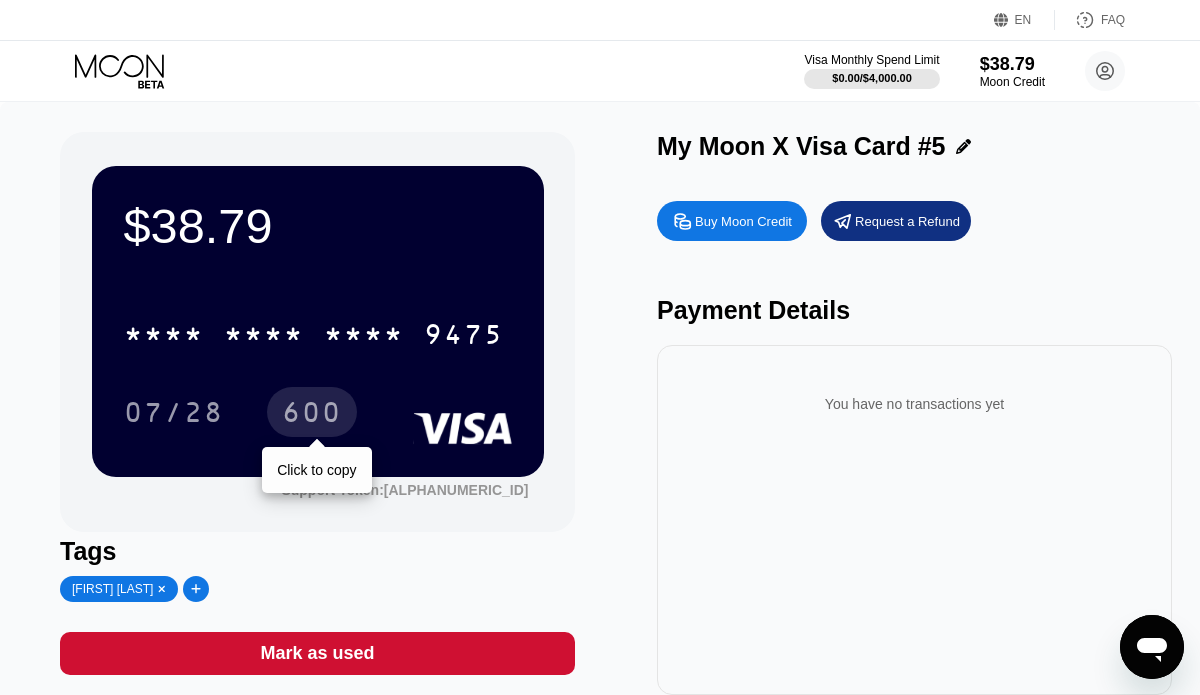 click on "600" at bounding box center (312, 415) 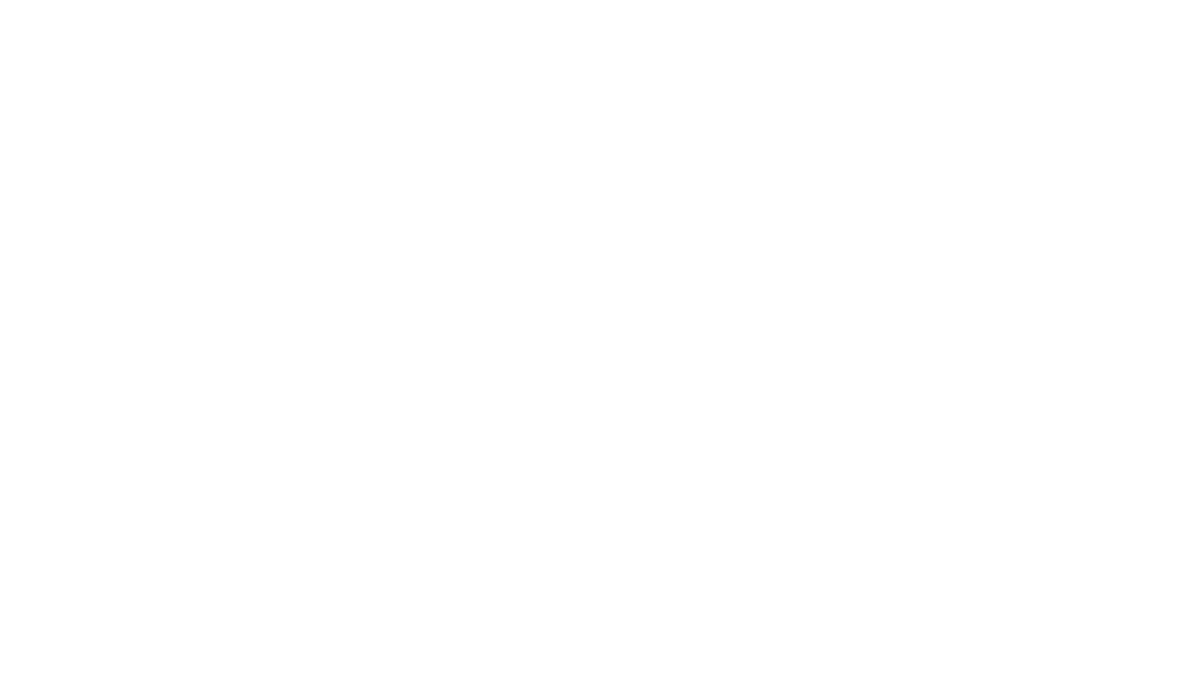 scroll, scrollTop: 0, scrollLeft: 0, axis: both 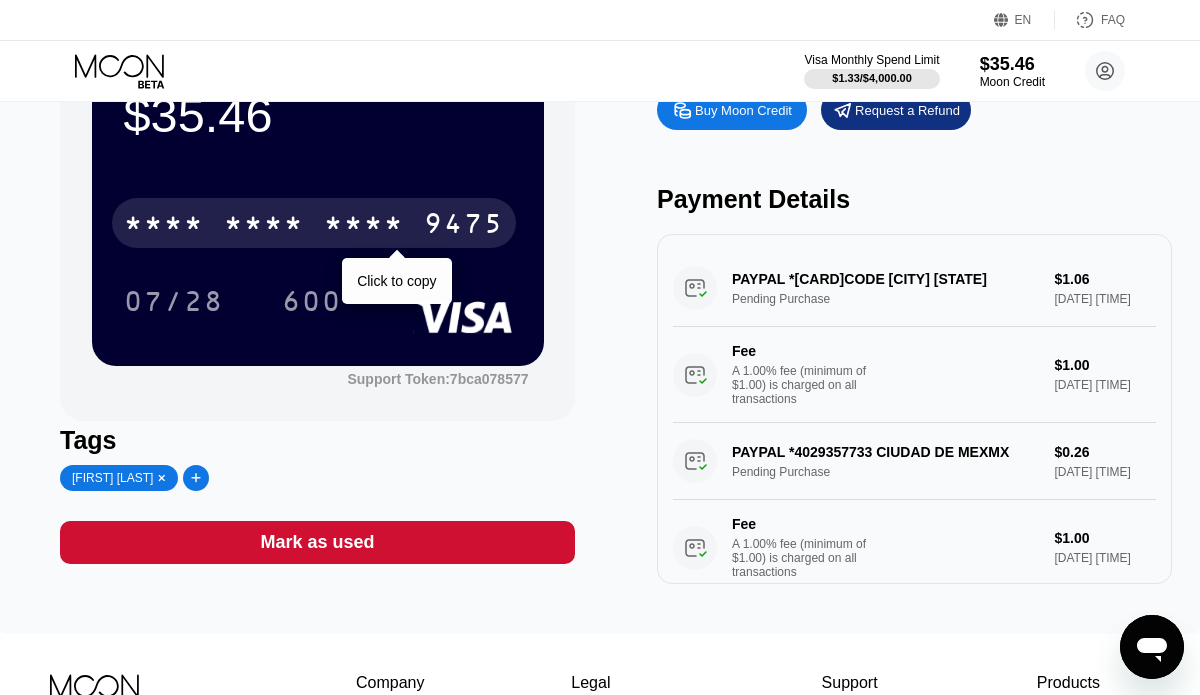 click on "9475" at bounding box center (464, 226) 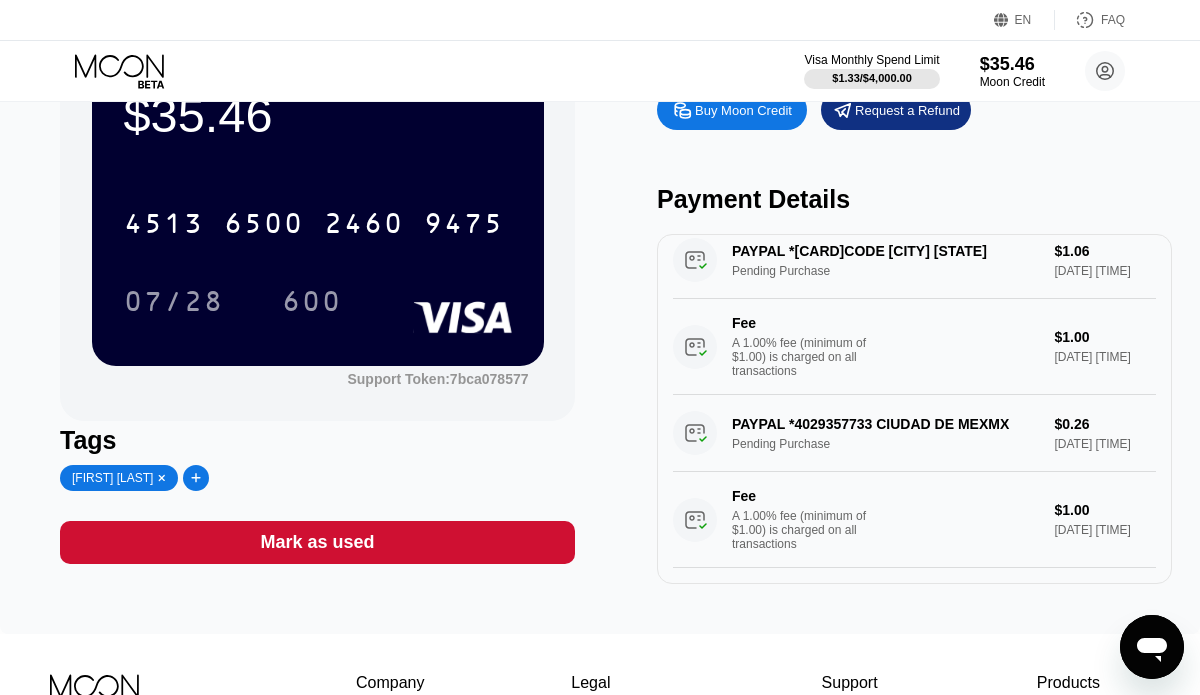 scroll, scrollTop: 0, scrollLeft: 0, axis: both 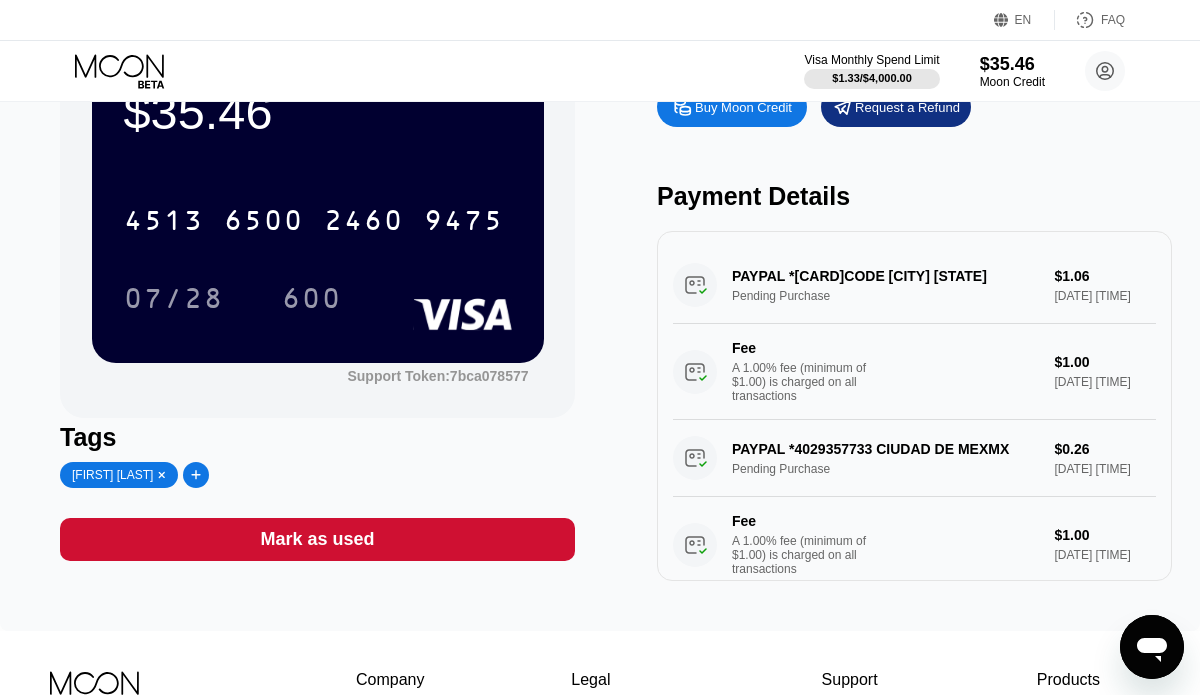 drag, startPoint x: 829, startPoint y: 283, endPoint x: 790, endPoint y: 276, distance: 39.623226 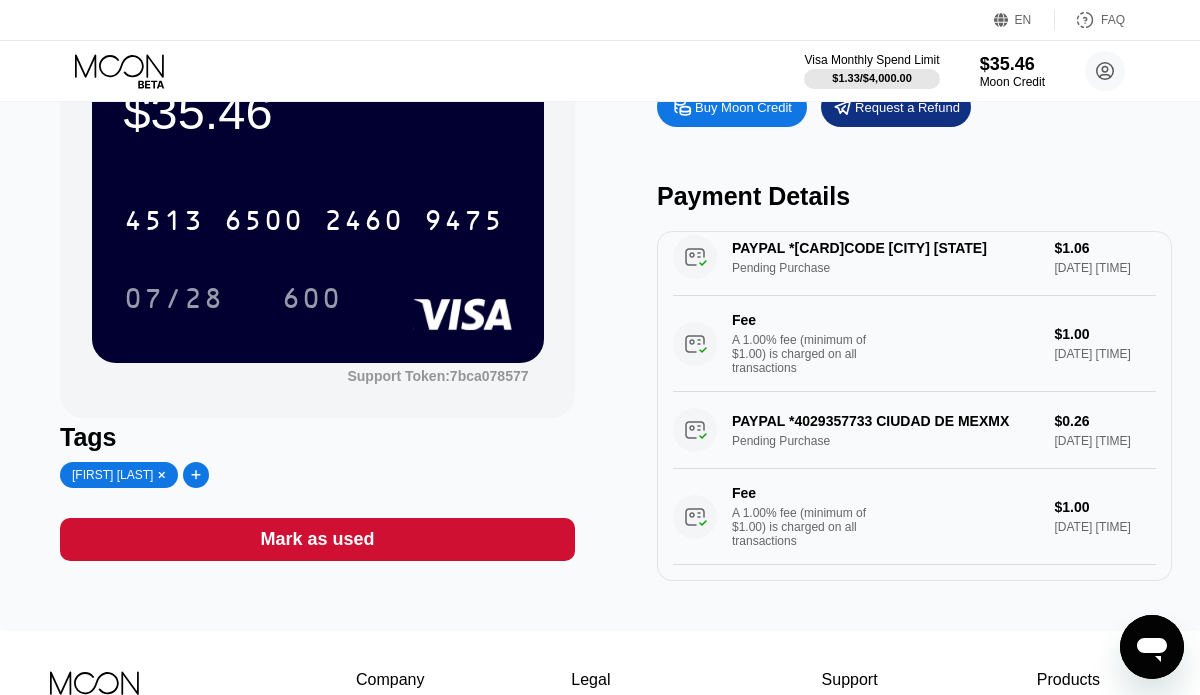 scroll, scrollTop: 0, scrollLeft: 0, axis: both 